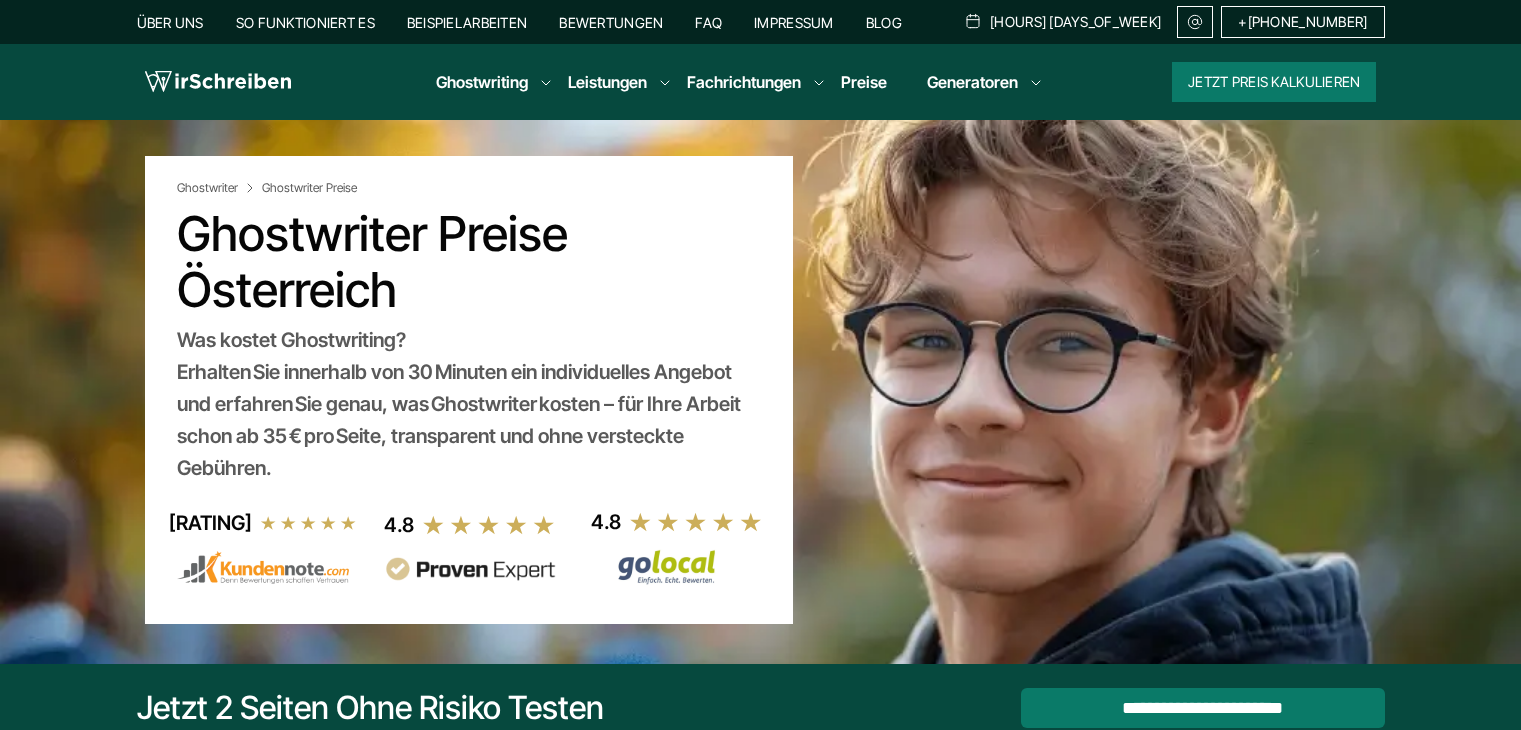 scroll, scrollTop: 0, scrollLeft: 0, axis: both 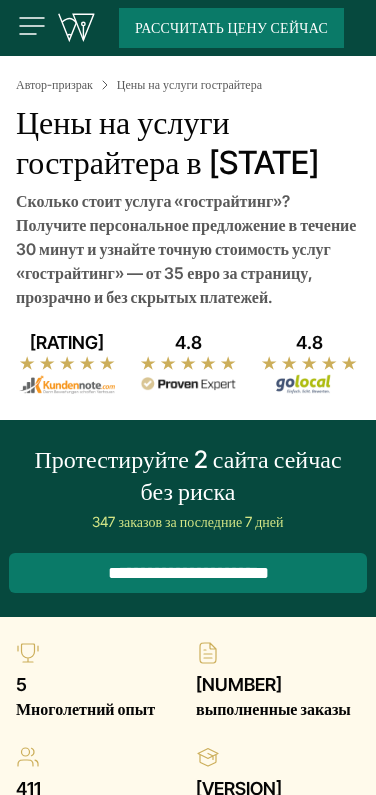 click on "Цены на услуги гострайтера в [STATE]" at bounding box center (167, 142) 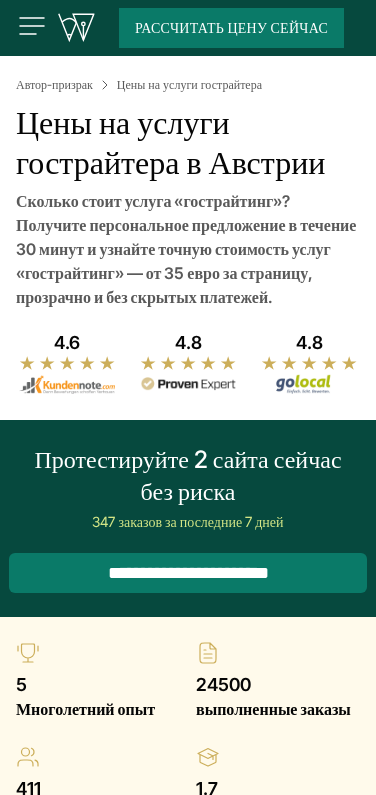 scroll, scrollTop: 0, scrollLeft: 0, axis: both 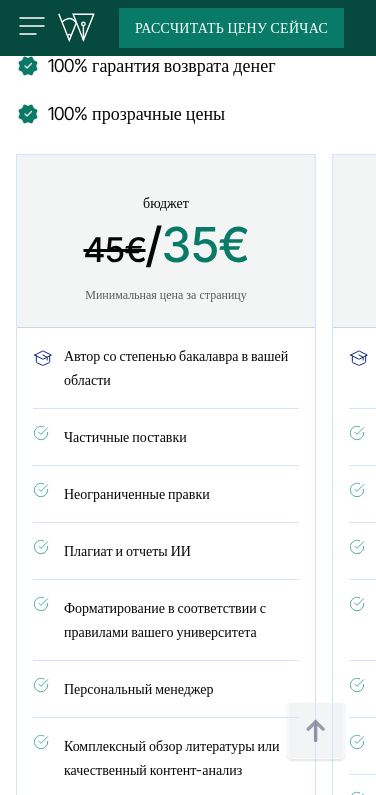 click on "стандартный
60€  /  45€
Минимальная цена за страницу" at bounding box center (482, 241) 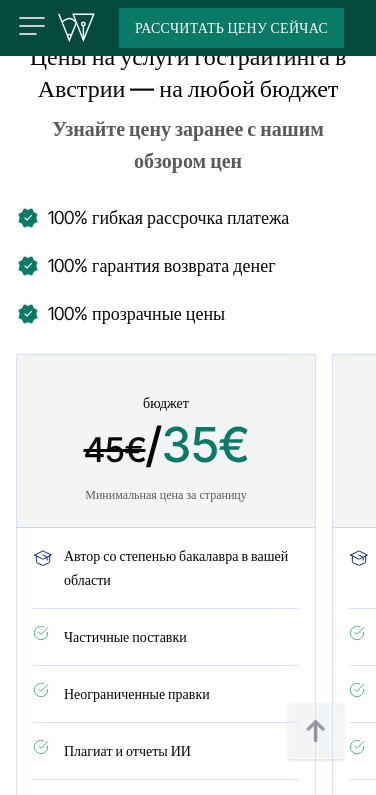 scroll, scrollTop: 900, scrollLeft: 0, axis: vertical 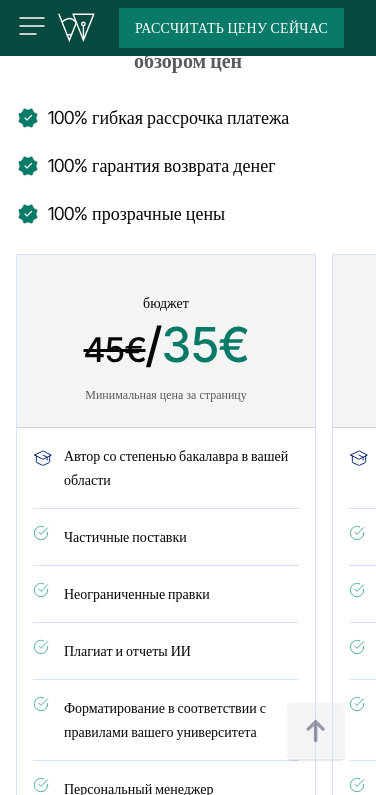click on "110€  /  86€" at bounding box center (1114, 347) 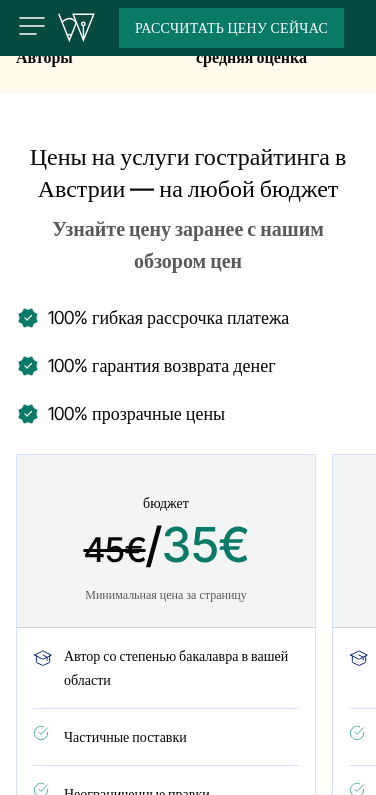 drag, startPoint x: 826, startPoint y: 227, endPoint x: 983, endPoint y: 235, distance: 157.20369 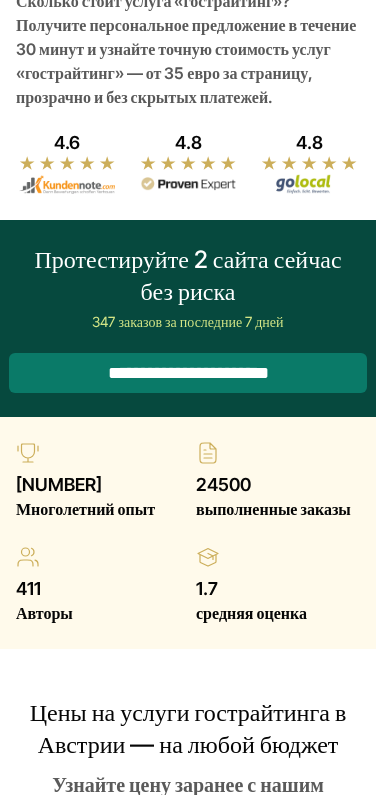 scroll, scrollTop: 0, scrollLeft: 0, axis: both 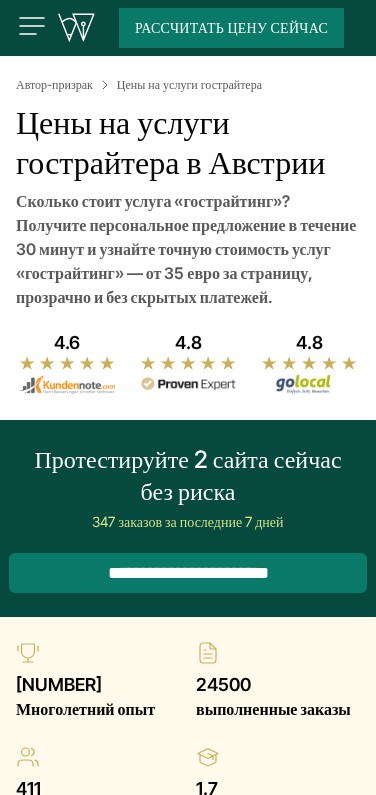 click on "Генераторы
Проверка на плагиат
Генератор цитирования
Генератор тем" at bounding box center [-196, 975] 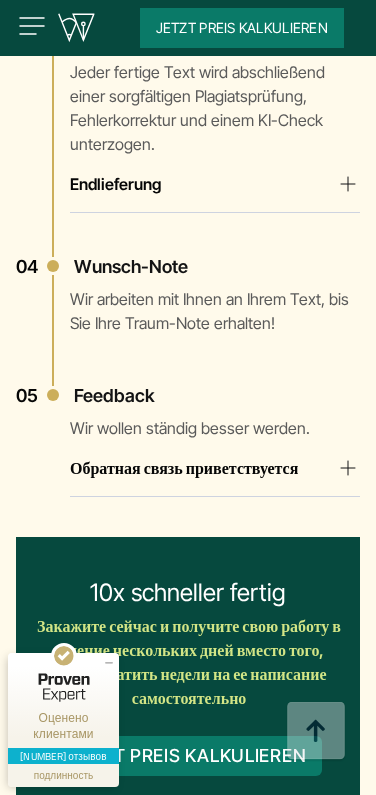 scroll, scrollTop: 0, scrollLeft: 0, axis: both 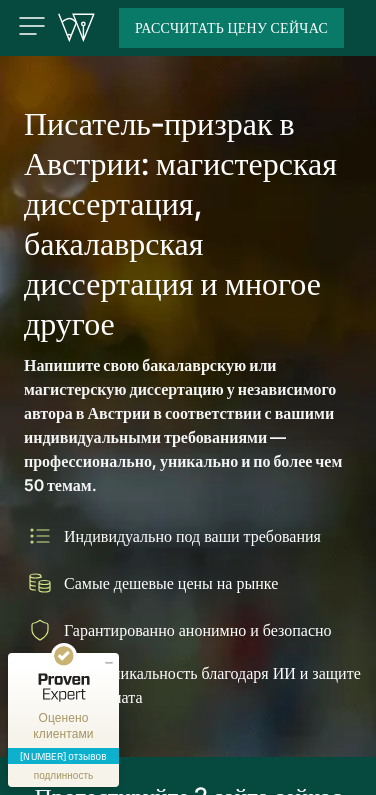 click on "Часто задаваемые вопросы" at bounding box center [0, 0] 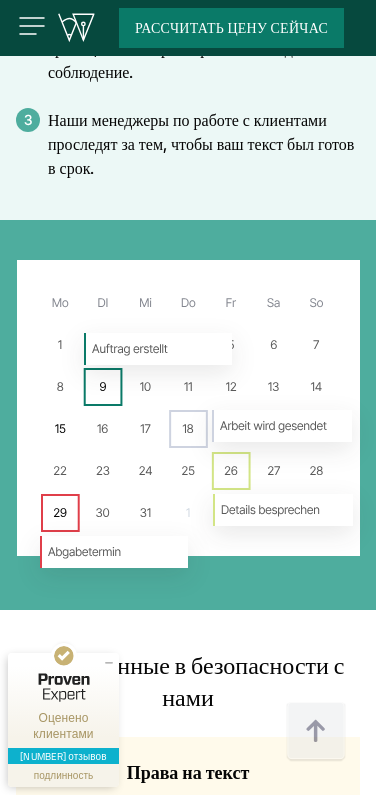 scroll, scrollTop: 15791, scrollLeft: 0, axis: vertical 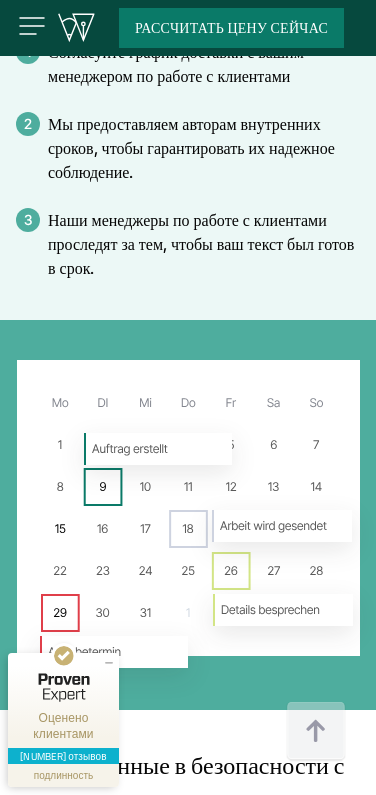 click at bounding box center (0, 0) 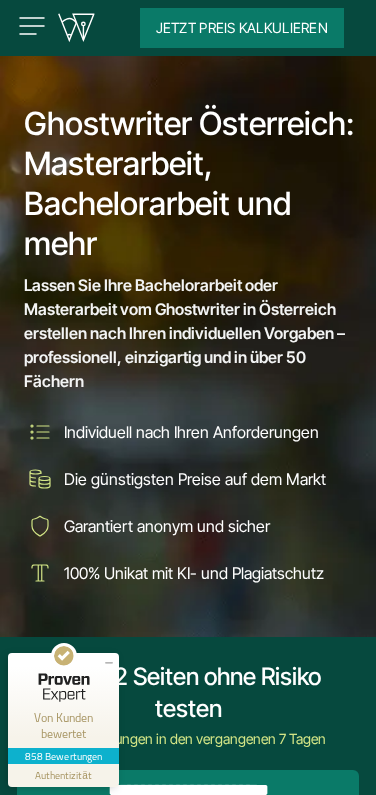 scroll, scrollTop: 0, scrollLeft: 0, axis: both 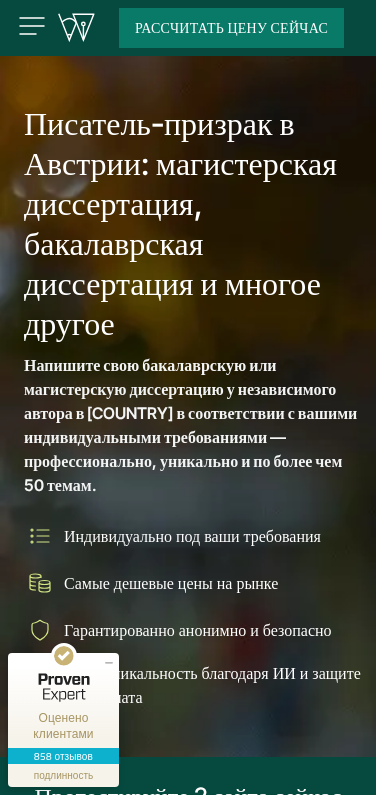 click on "Автор-призрак по германистике" at bounding box center (0, 0) 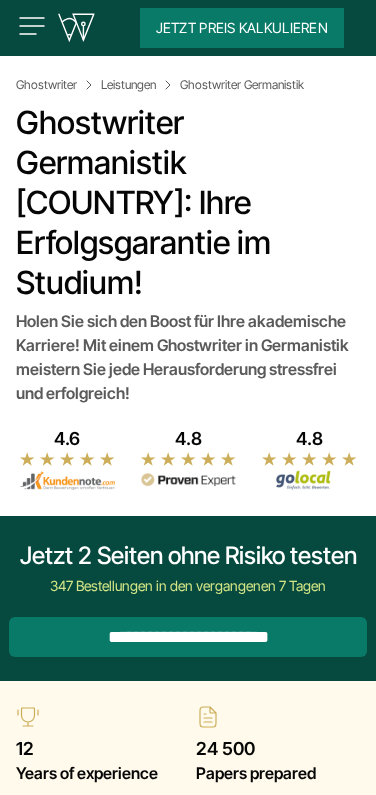 scroll, scrollTop: 0, scrollLeft: 0, axis: both 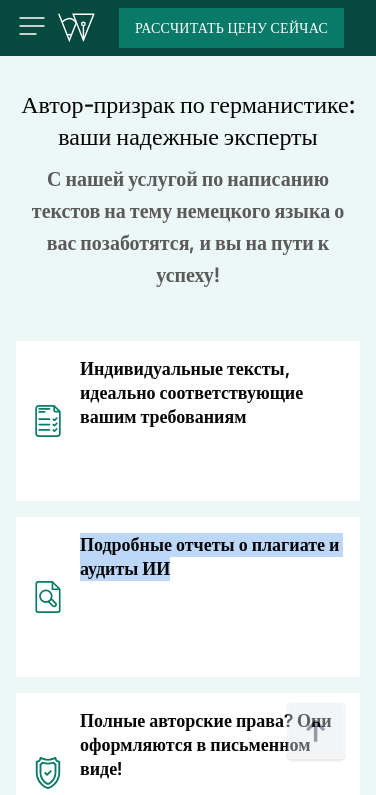drag, startPoint x: 891, startPoint y: 333, endPoint x: 1078, endPoint y: 360, distance: 188.93915 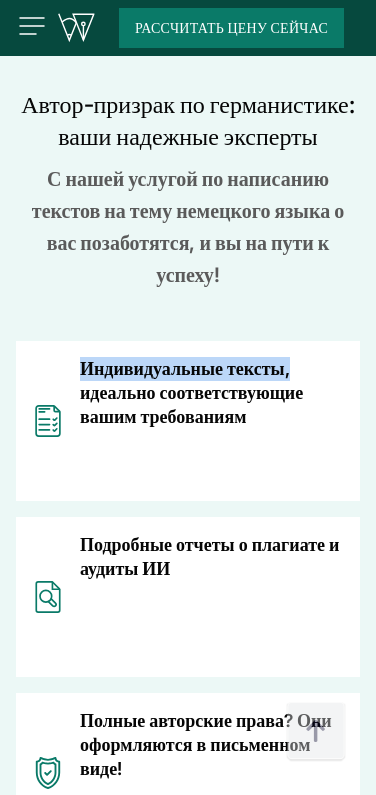 drag, startPoint x: 256, startPoint y: 297, endPoint x: 595, endPoint y: 301, distance: 339.0236 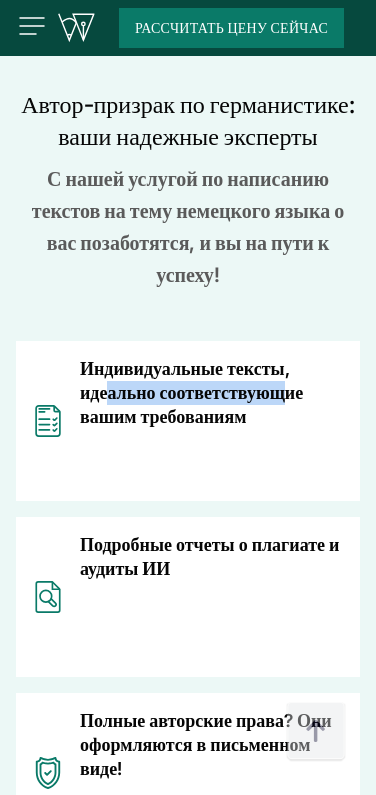 drag, startPoint x: 344, startPoint y: 343, endPoint x: 611, endPoint y: 349, distance: 267.0674 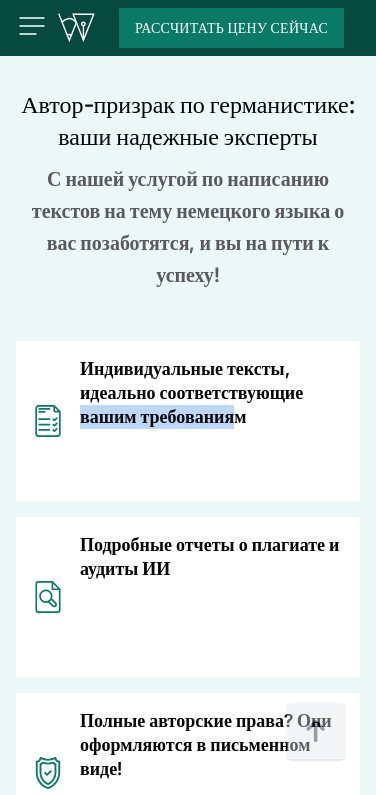 drag, startPoint x: 263, startPoint y: 385, endPoint x: 506, endPoint y: 395, distance: 243.20567 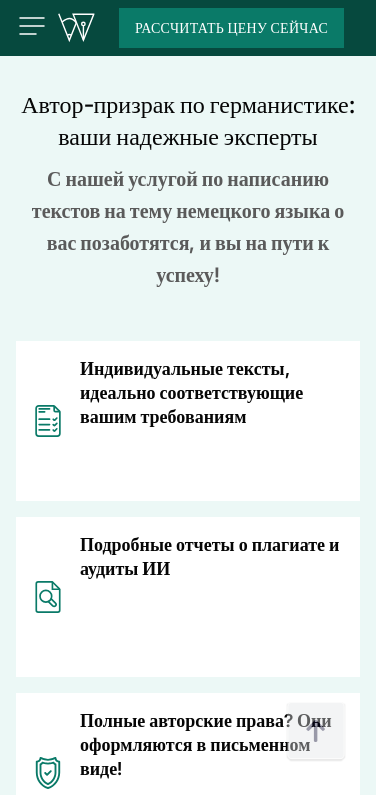 click on "Индивидуальные тексты, идеально соответствующие вашим требованиям
Подробные отчеты о плагиате и аудиты ИИ
Полные авторские права? Они оформляются в письменном виде!" at bounding box center (188, 685) 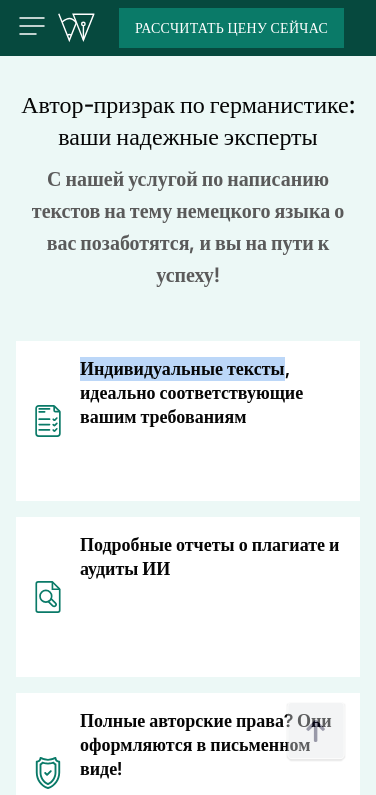 drag, startPoint x: 251, startPoint y: 302, endPoint x: 587, endPoint y: 312, distance: 336.14877 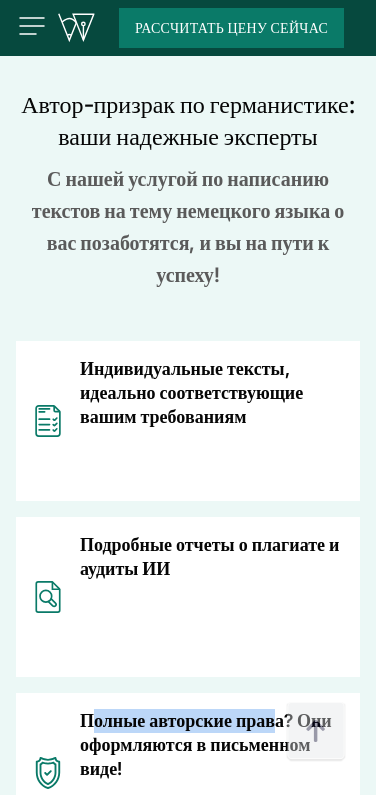 drag, startPoint x: 316, startPoint y: 491, endPoint x: 590, endPoint y: 493, distance: 274.0073 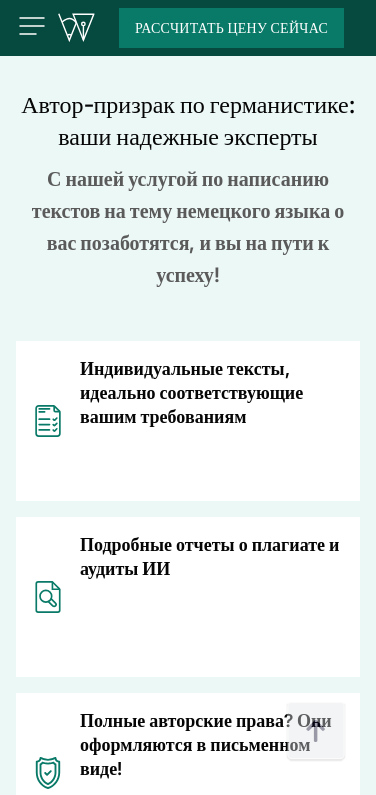 click on "Полные авторские права? Они оформляются в письменном виде!" at bounding box center [206, 744] 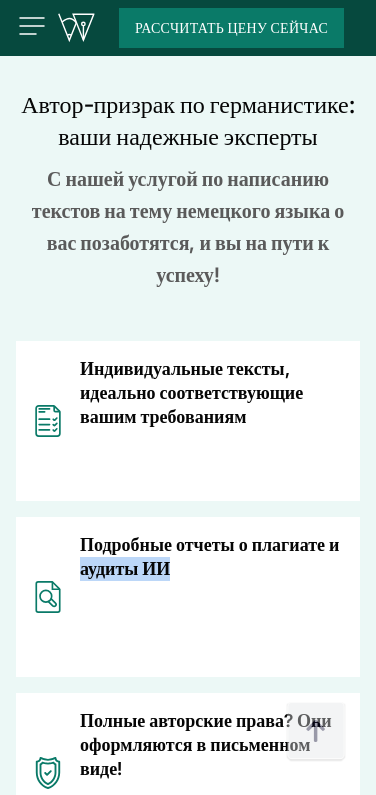 drag, startPoint x: 920, startPoint y: 369, endPoint x: 1131, endPoint y: 389, distance: 211.94576 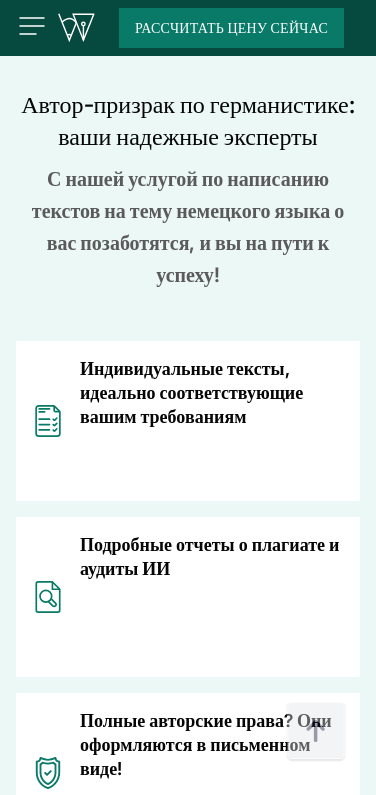 click on "Персональная поддержка и консультации до окончательной оценки" at bounding box center [211, 920] 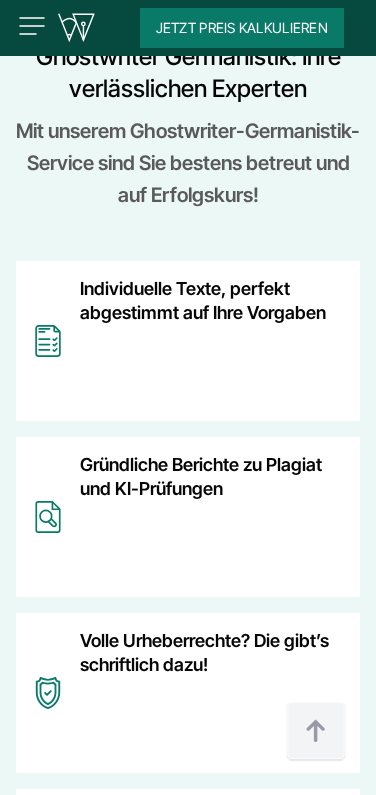 scroll, scrollTop: 800, scrollLeft: 0, axis: vertical 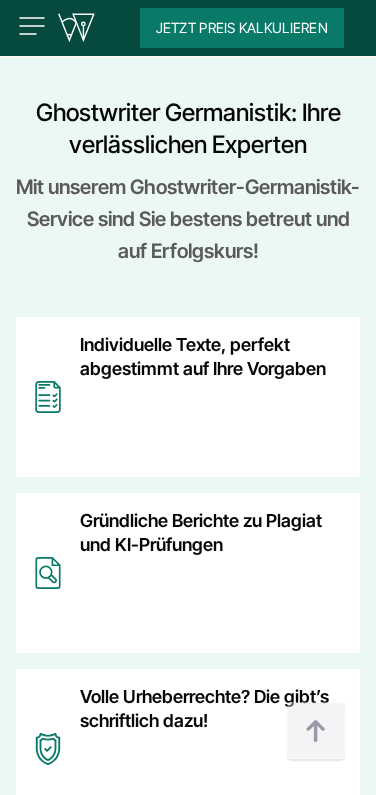 click on "Individuelle Texte, perfekt abgestimmt auf Ihre Vorgaben
Gründliche Berichte zu Plagiat und KI-Prüfungen
Volle Urheberrechte? Die gibt’s schriftlich dazu!" at bounding box center [188, 661] 